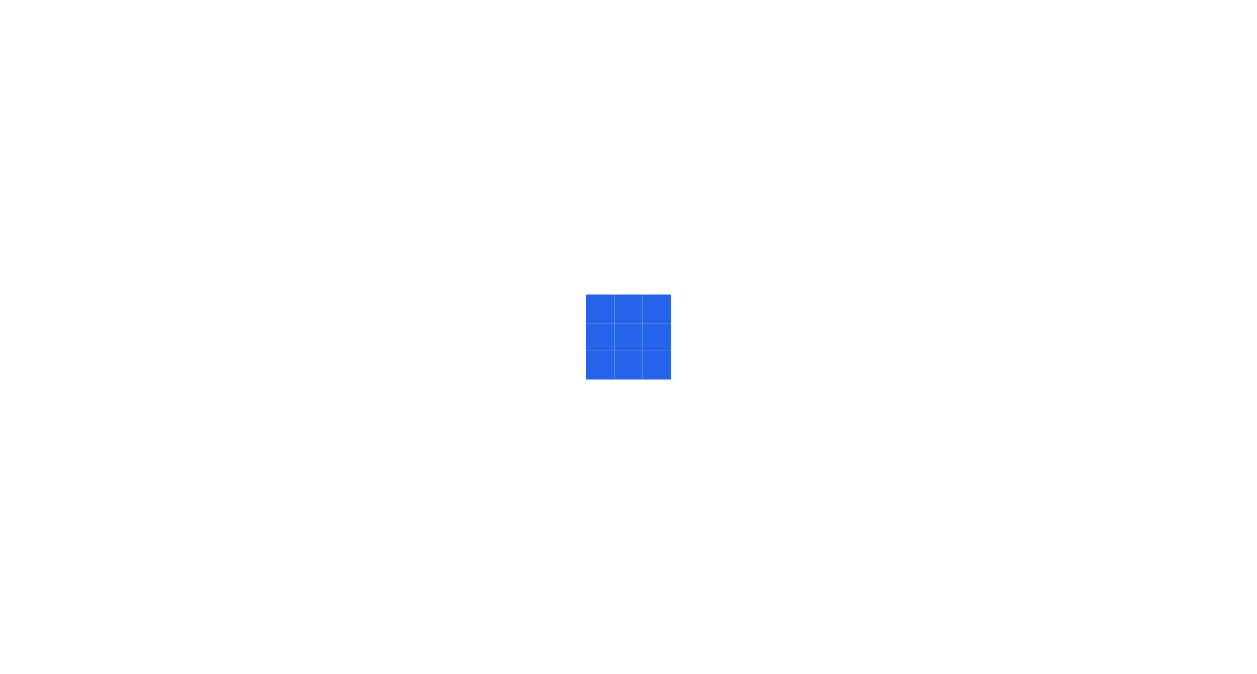 scroll, scrollTop: 0, scrollLeft: 0, axis: both 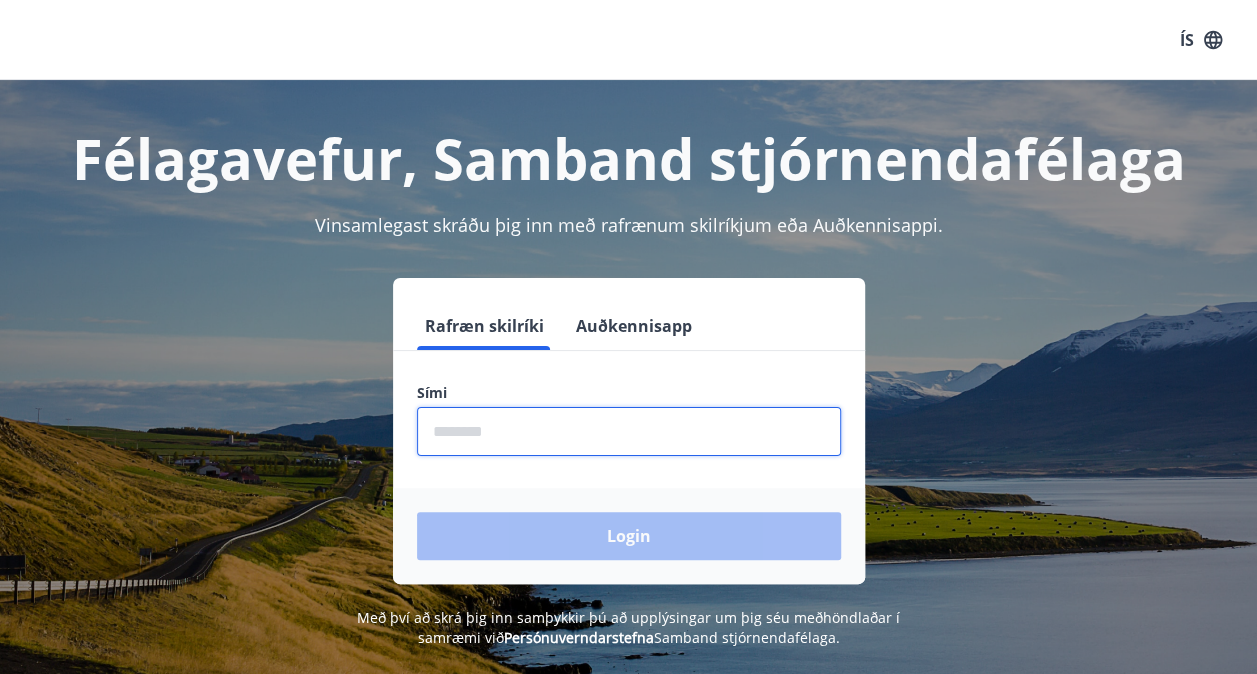 click at bounding box center (629, 431) 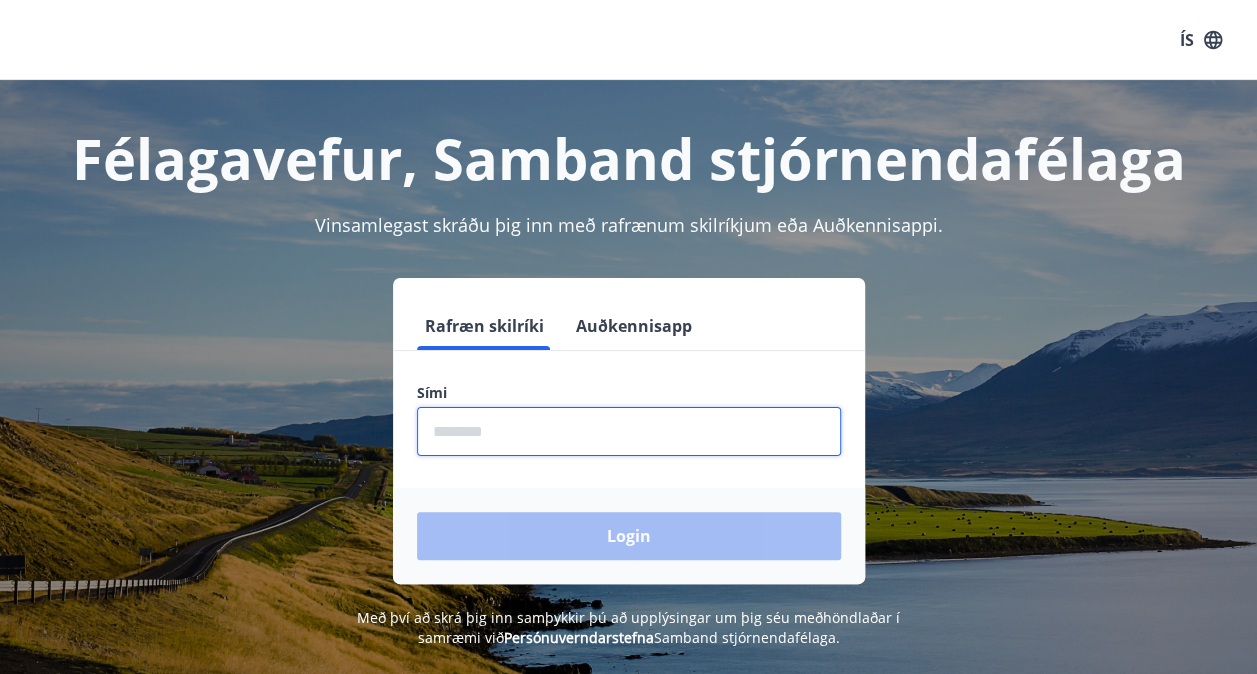 type on "********" 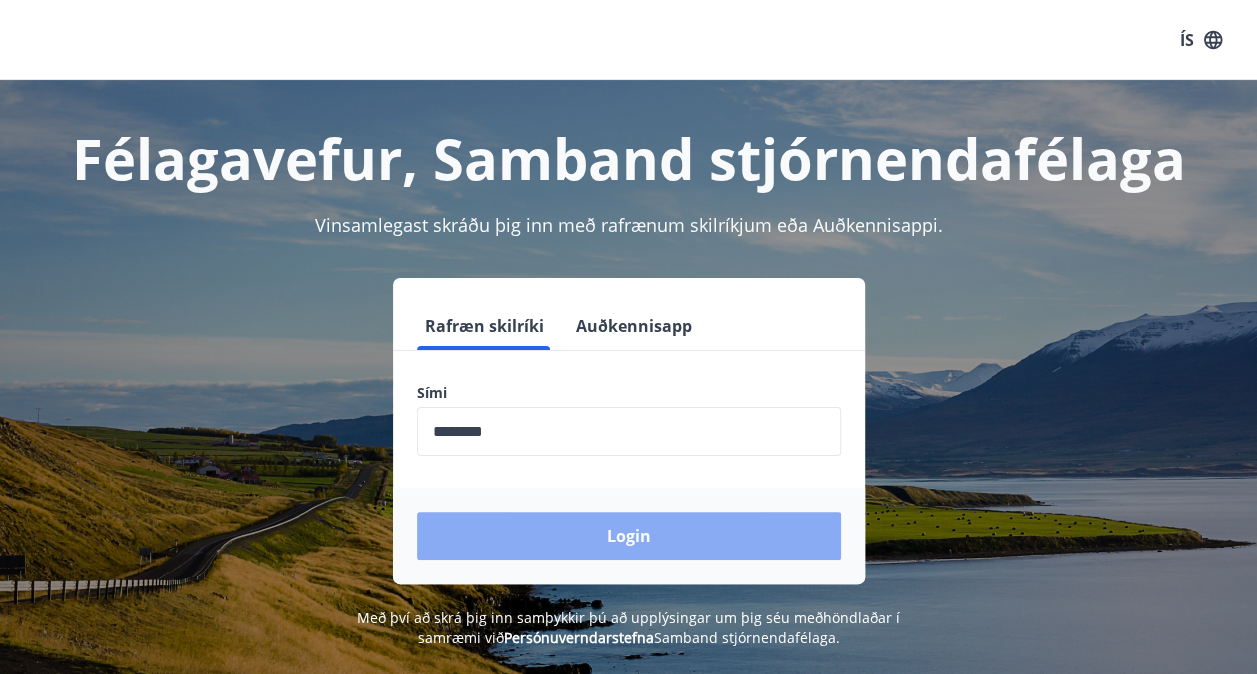 click on "Login" at bounding box center (629, 536) 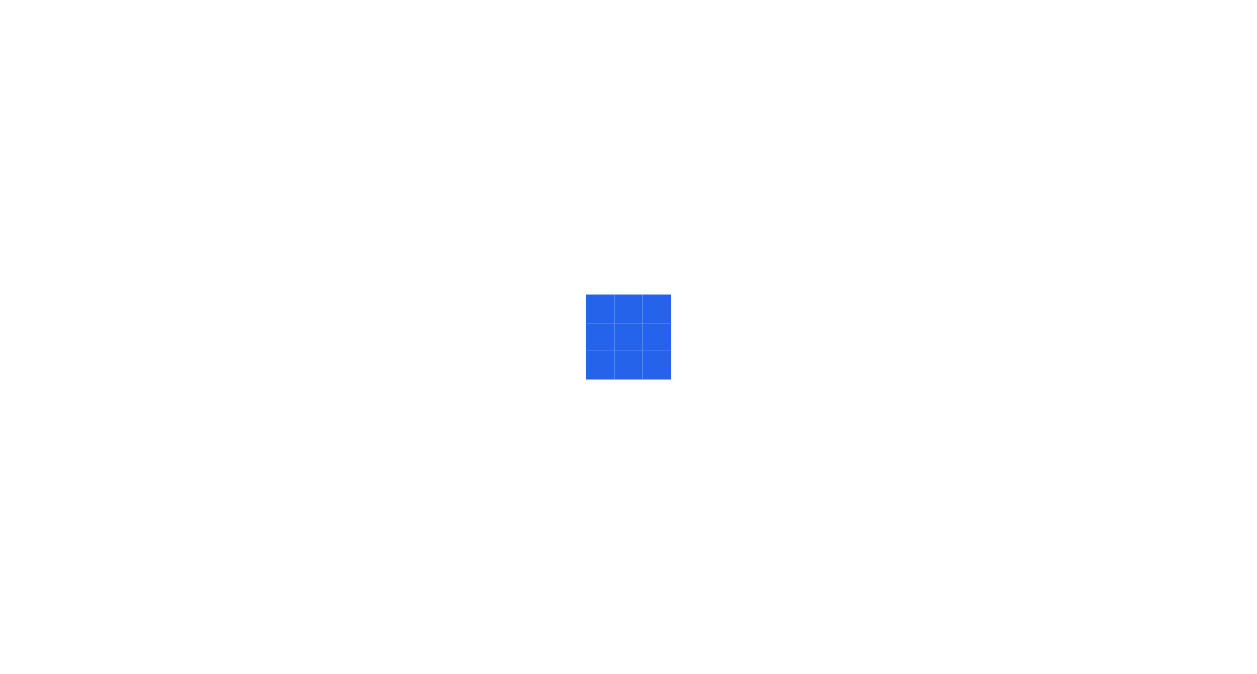 scroll, scrollTop: 0, scrollLeft: 0, axis: both 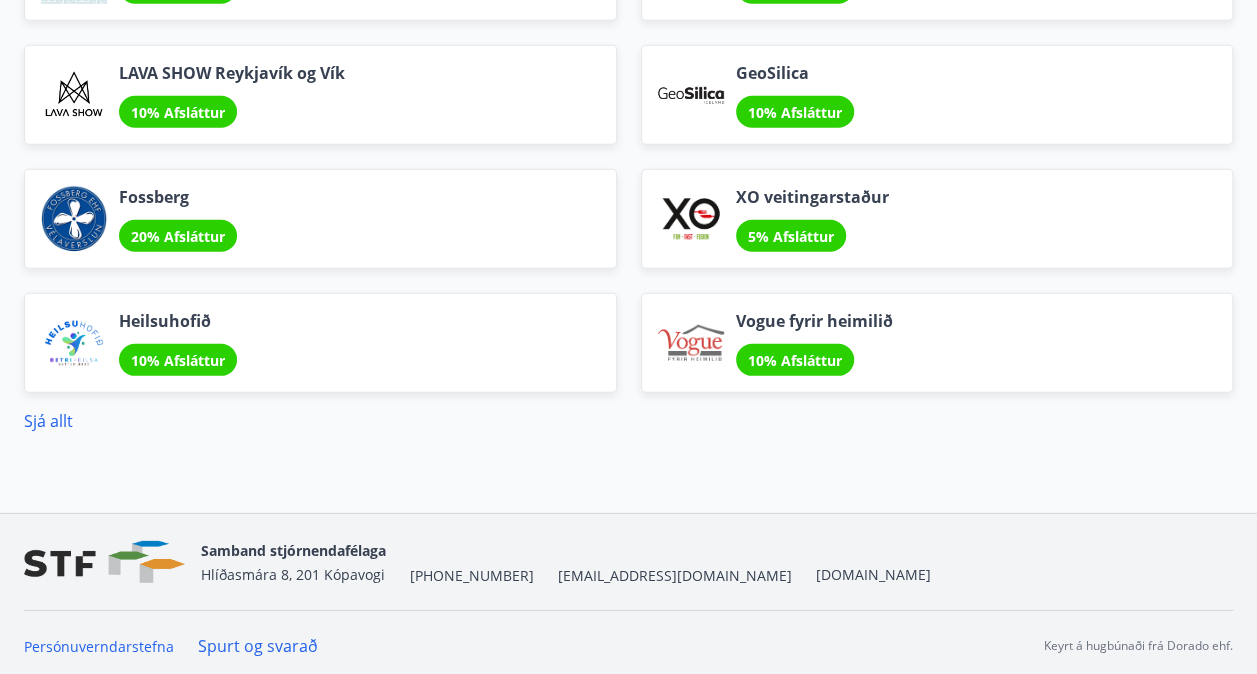 click on "Spurt og svarað" at bounding box center [258, 646] 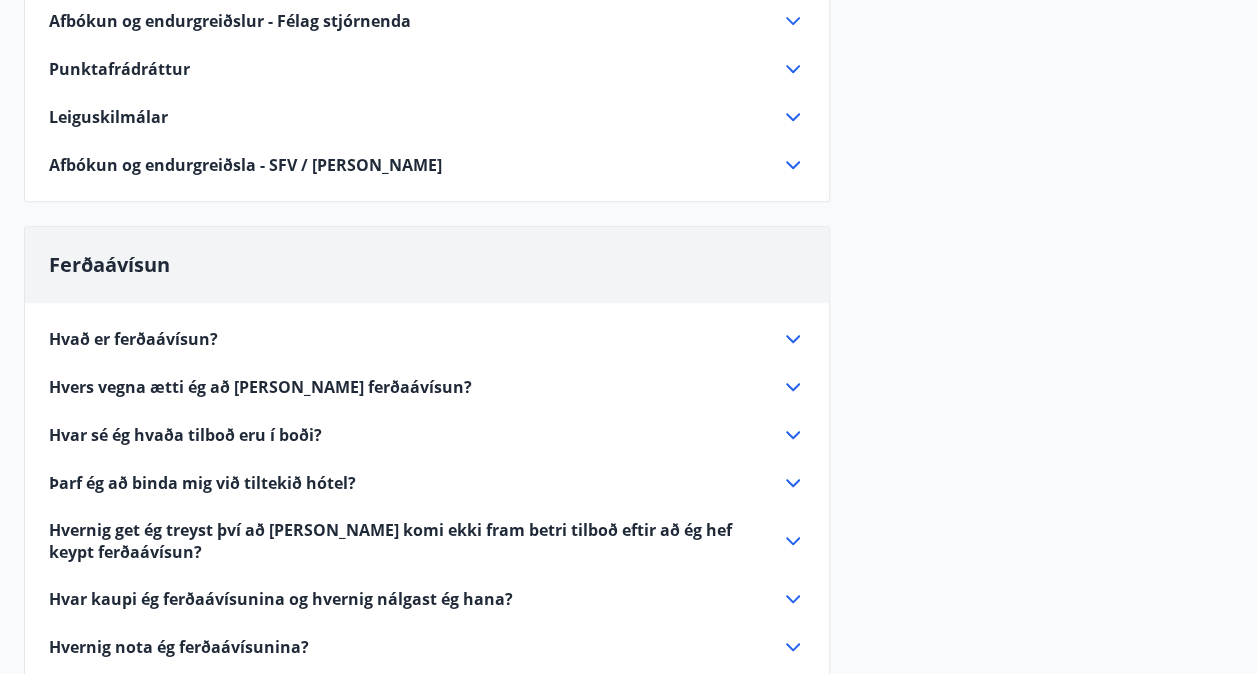 scroll, scrollTop: 0, scrollLeft: 0, axis: both 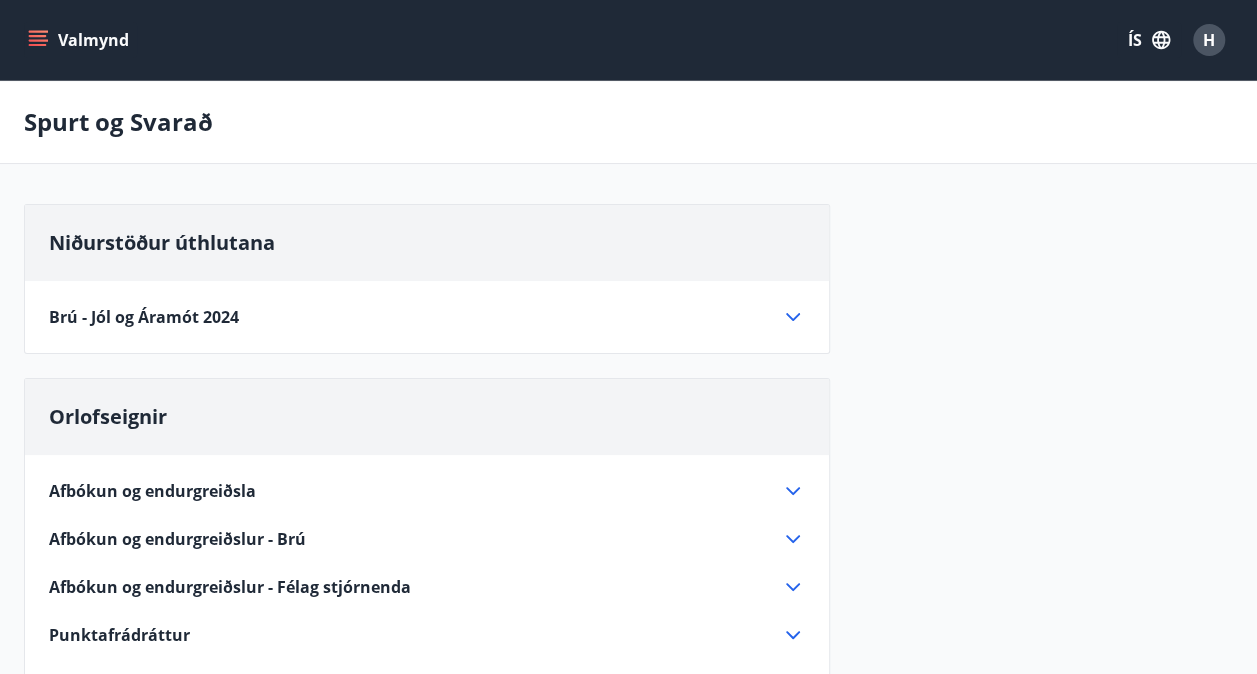 click 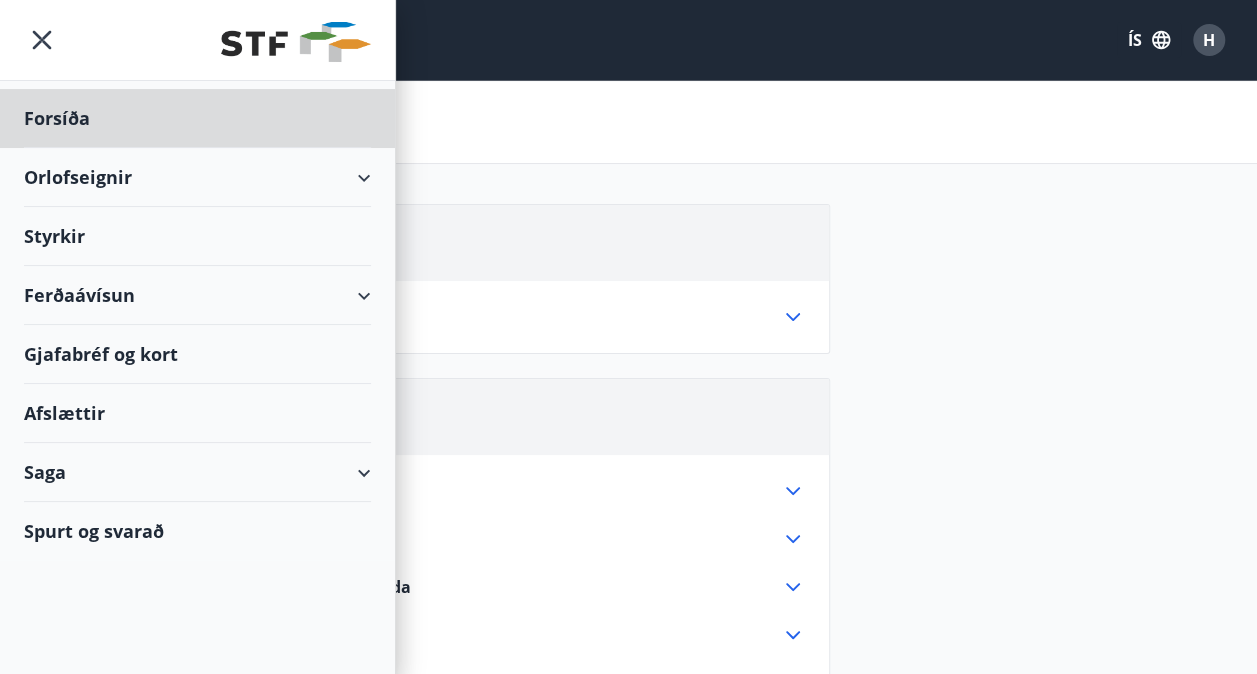 click on "Styrkir" at bounding box center (197, 118) 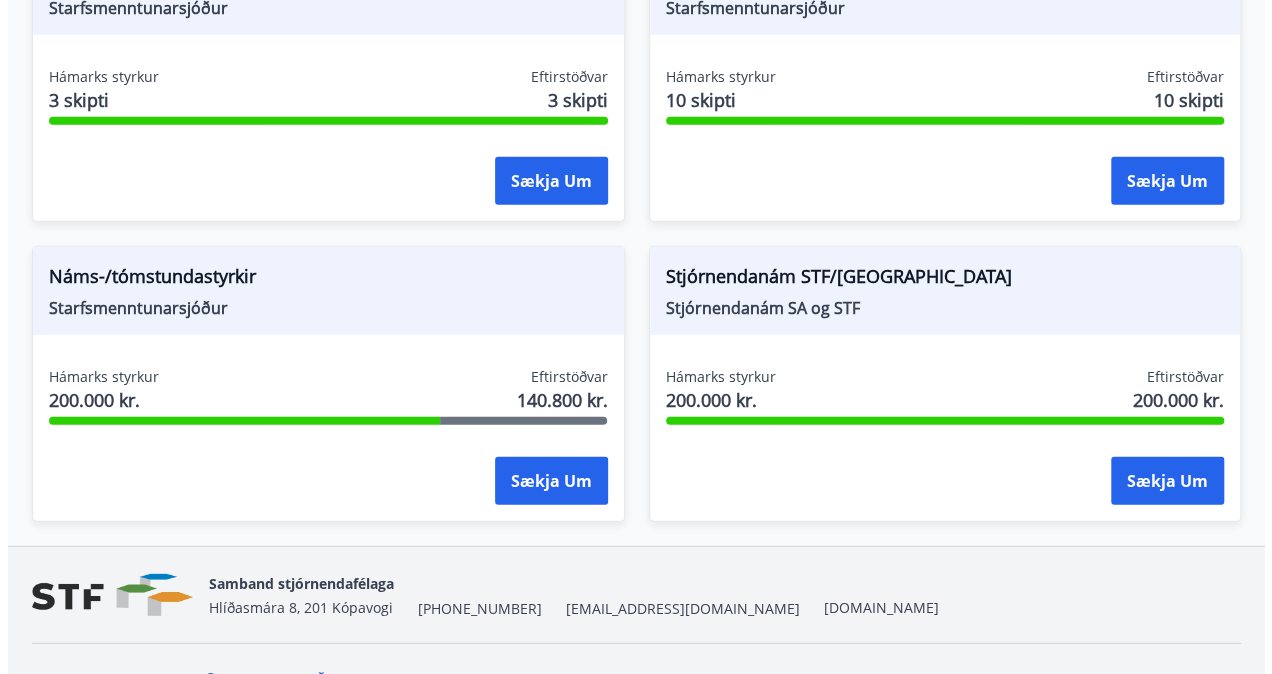 scroll, scrollTop: 2659, scrollLeft: 0, axis: vertical 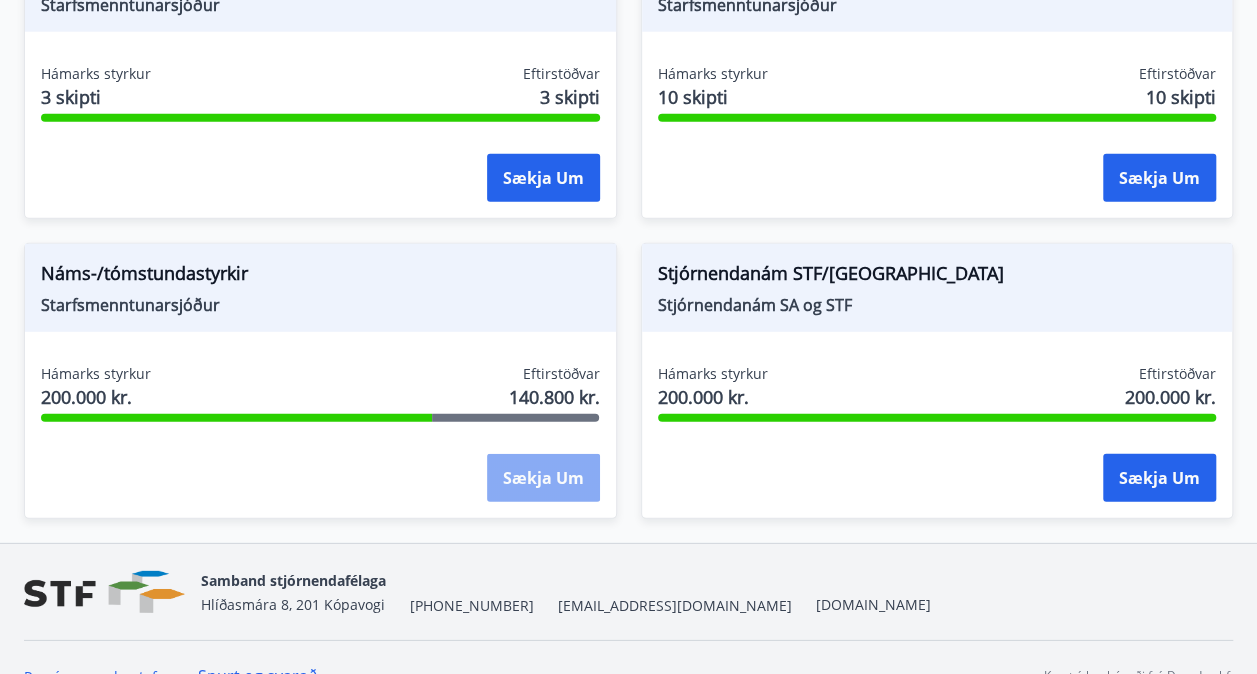 click on "Sækja um" at bounding box center (543, 478) 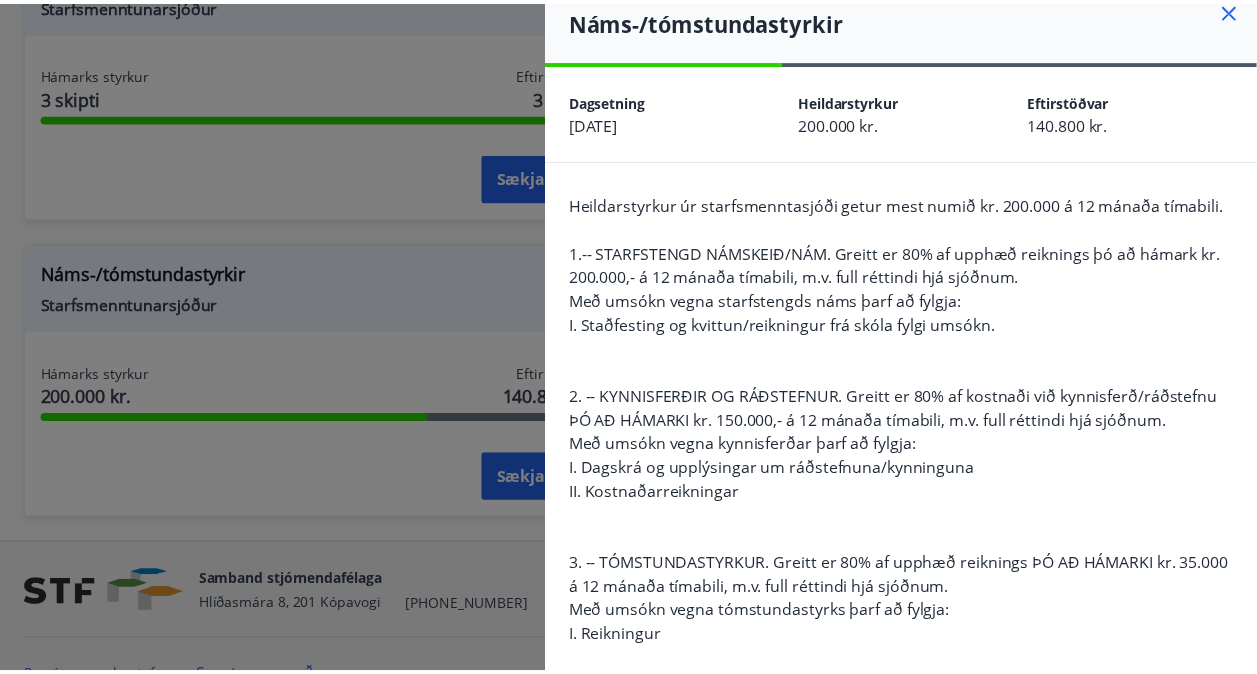 scroll, scrollTop: 0, scrollLeft: 0, axis: both 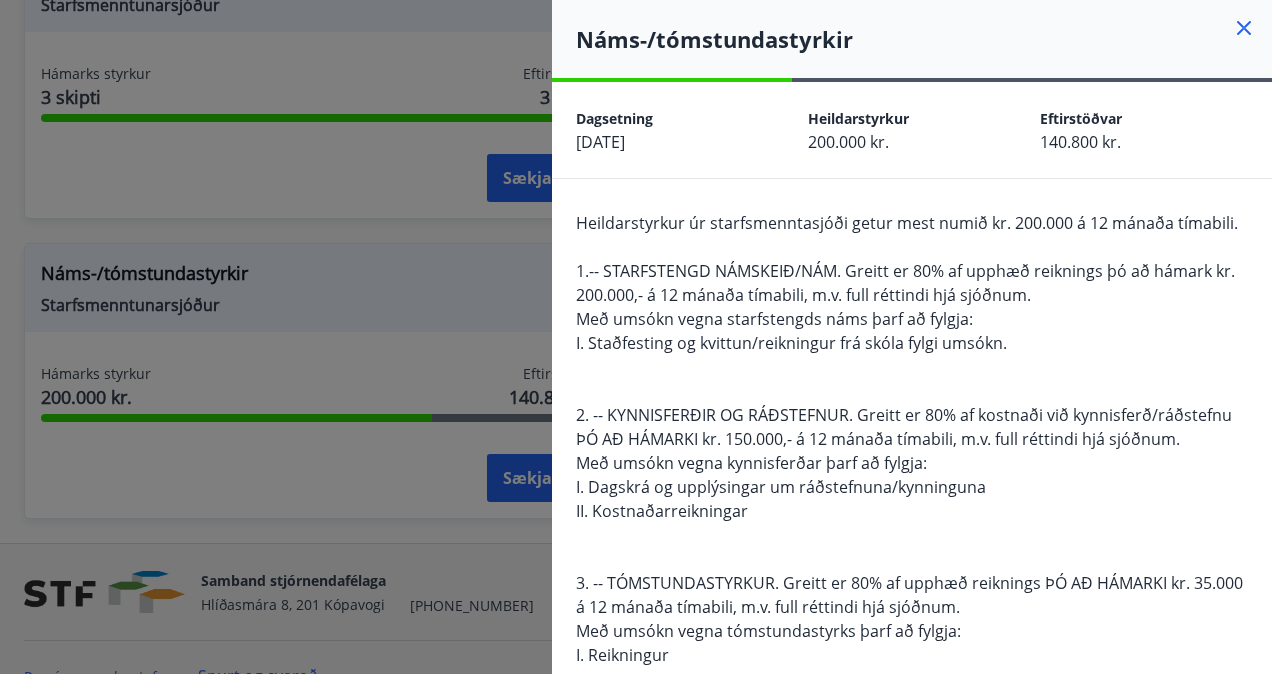 click 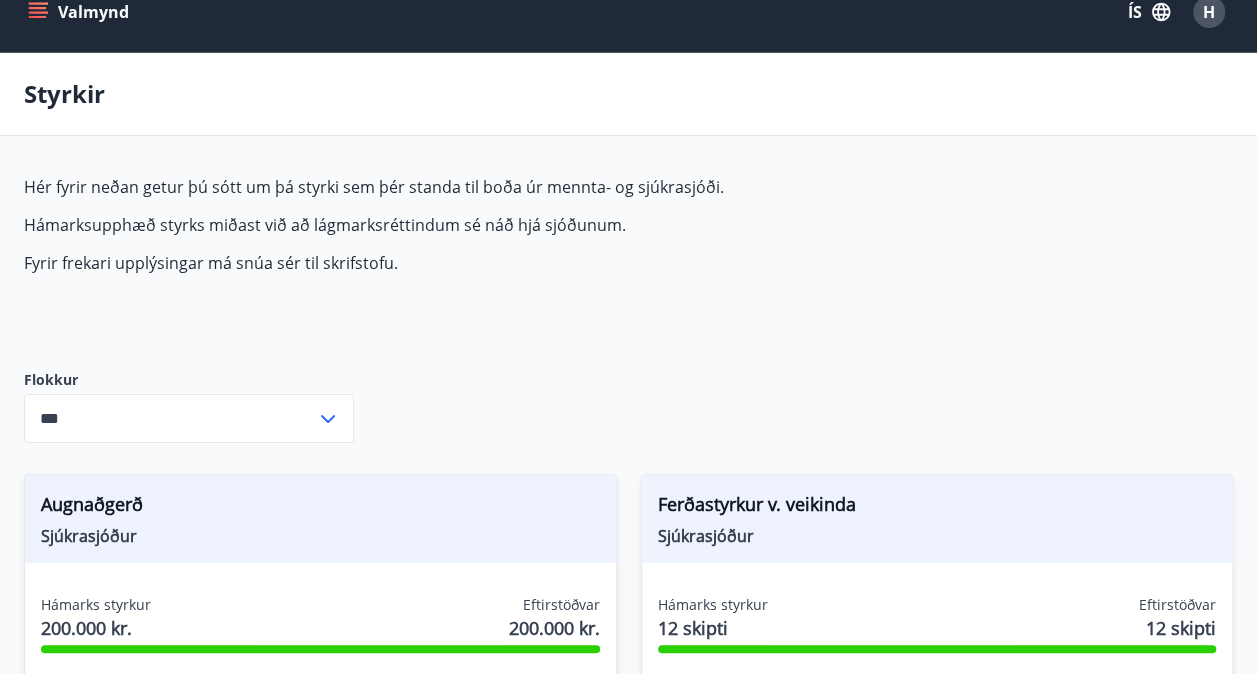 scroll, scrollTop: 26, scrollLeft: 0, axis: vertical 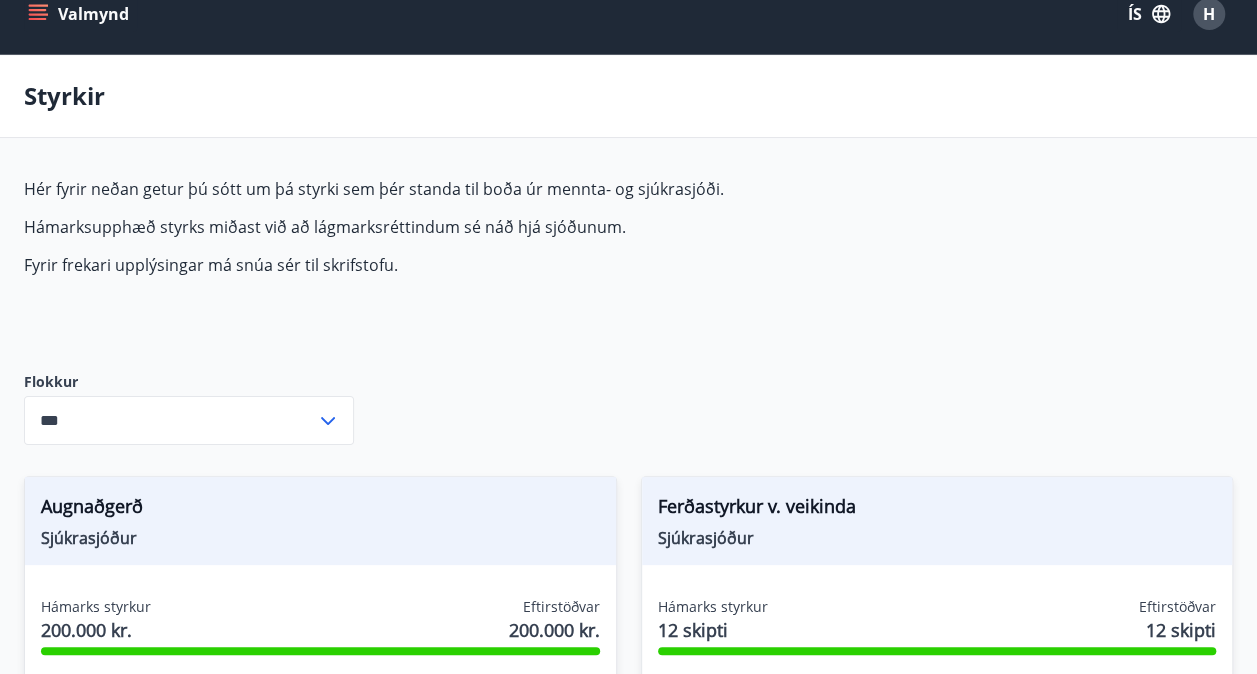 click 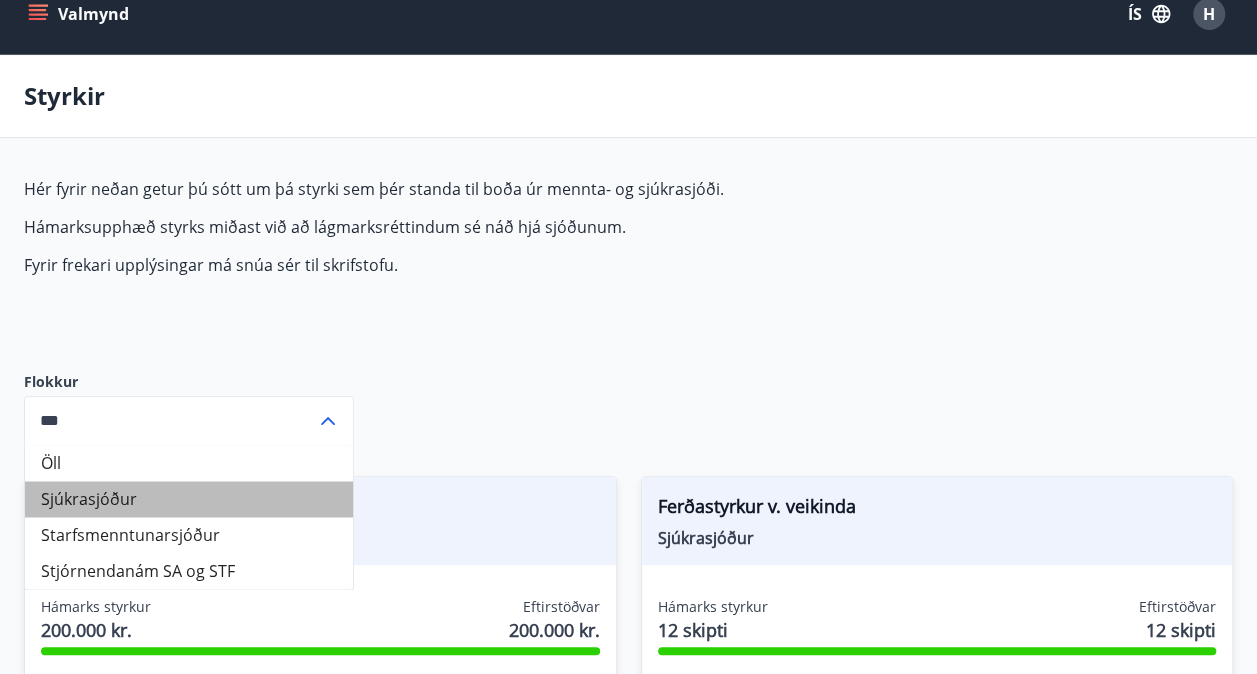 click on "Sjúkrasjóður" at bounding box center (189, 499) 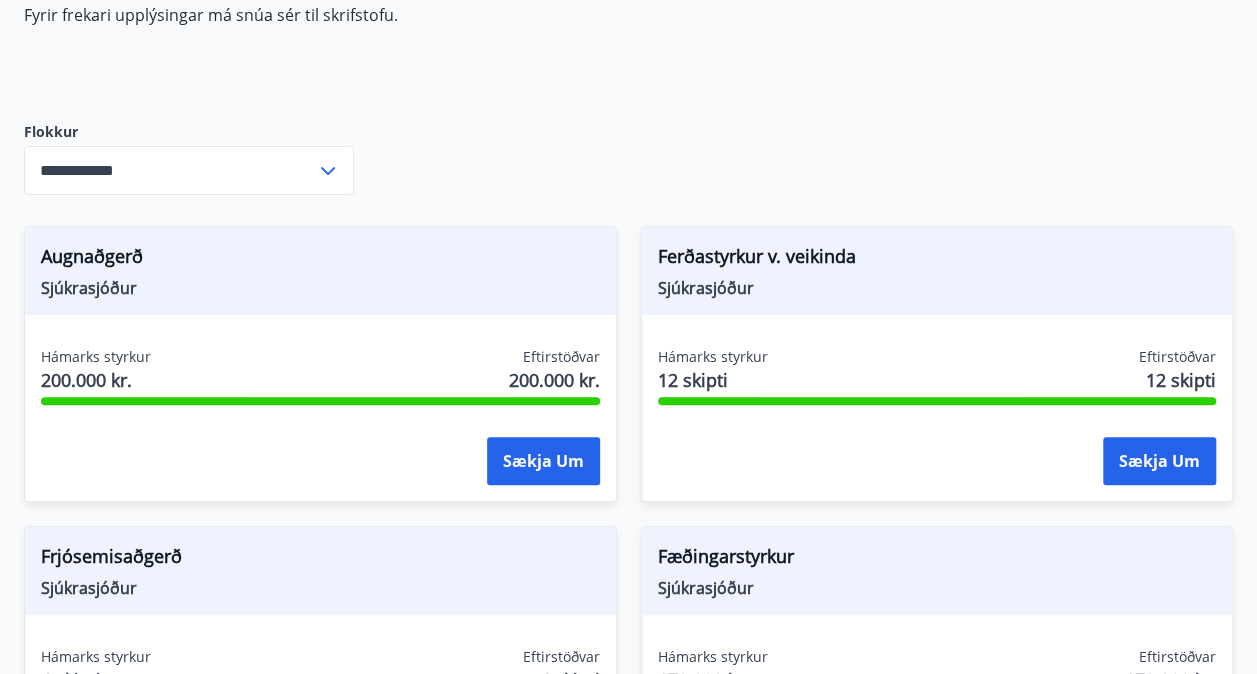 scroll, scrollTop: 282, scrollLeft: 0, axis: vertical 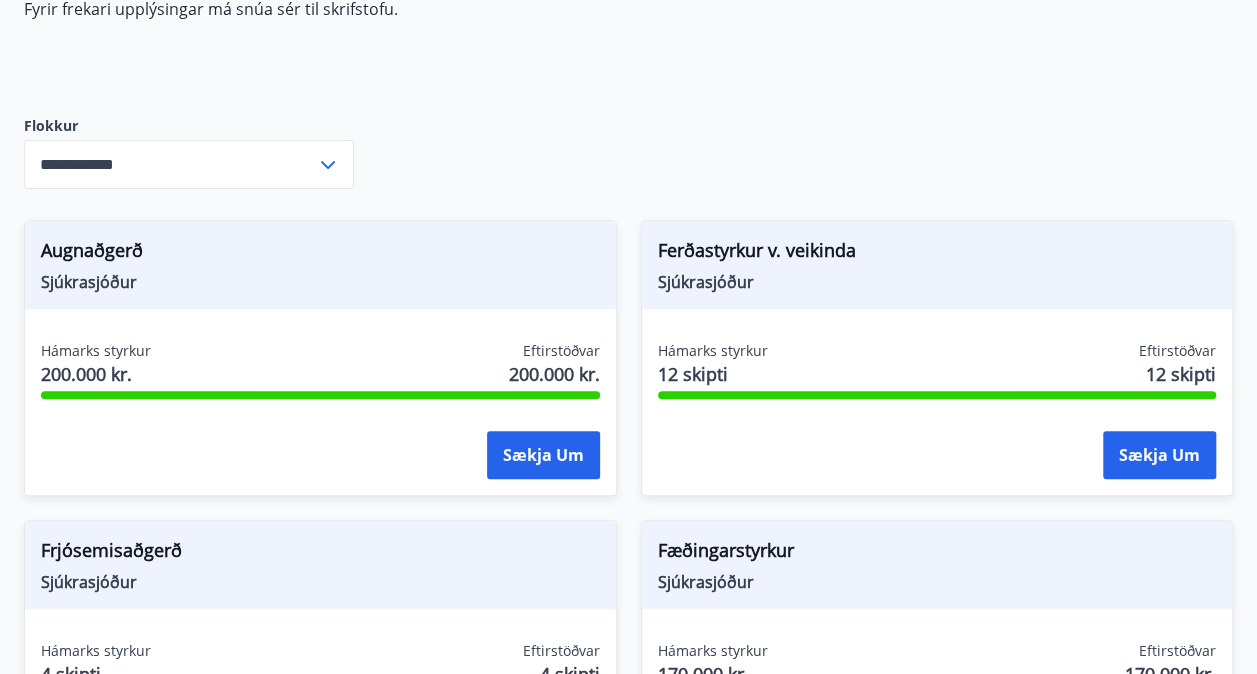 click 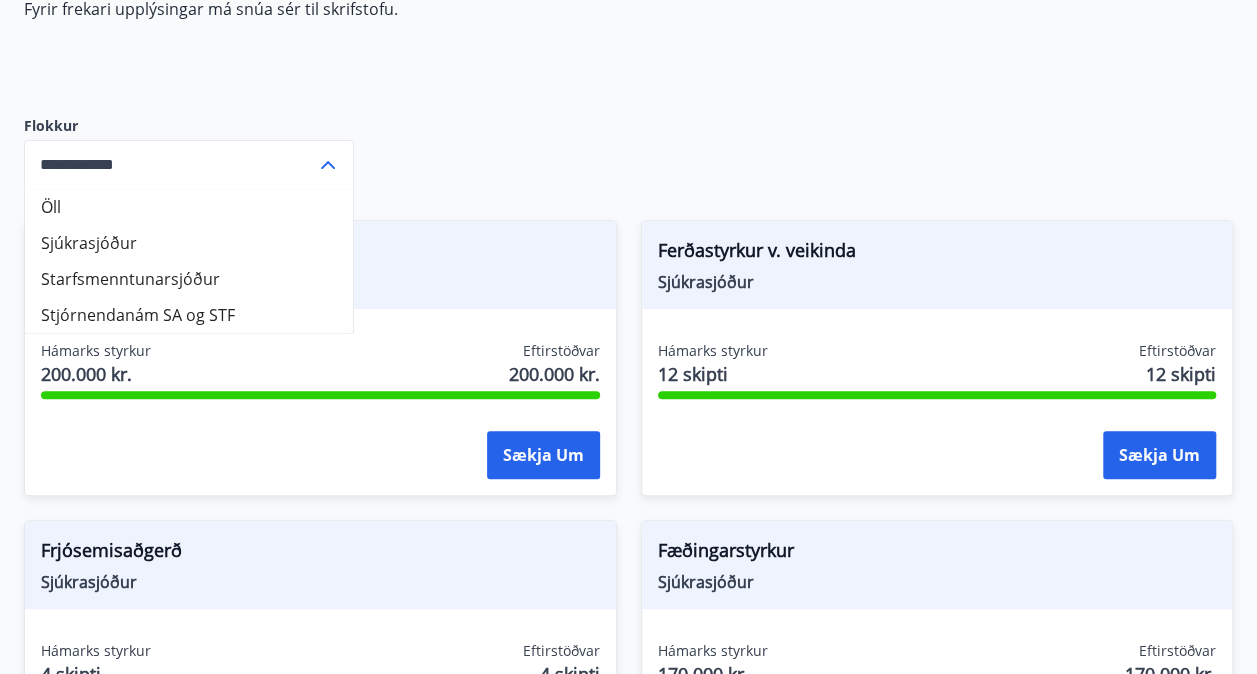 click on "Öll" at bounding box center (189, 207) 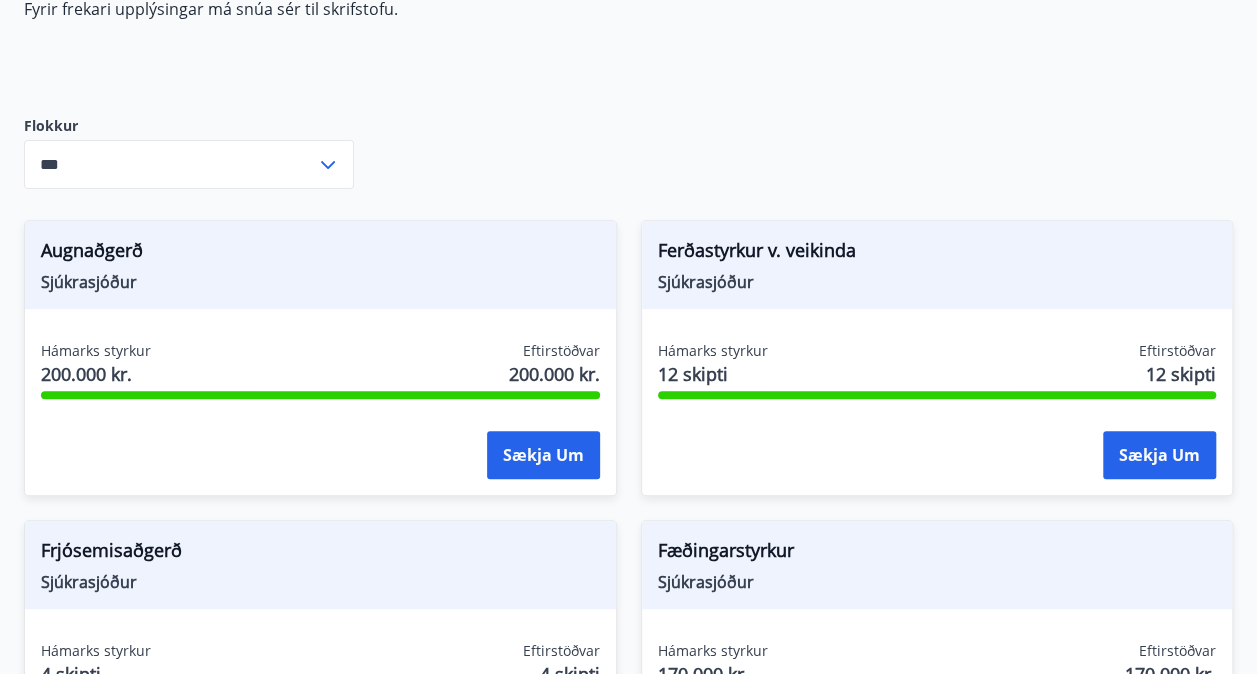 scroll, scrollTop: 0, scrollLeft: 0, axis: both 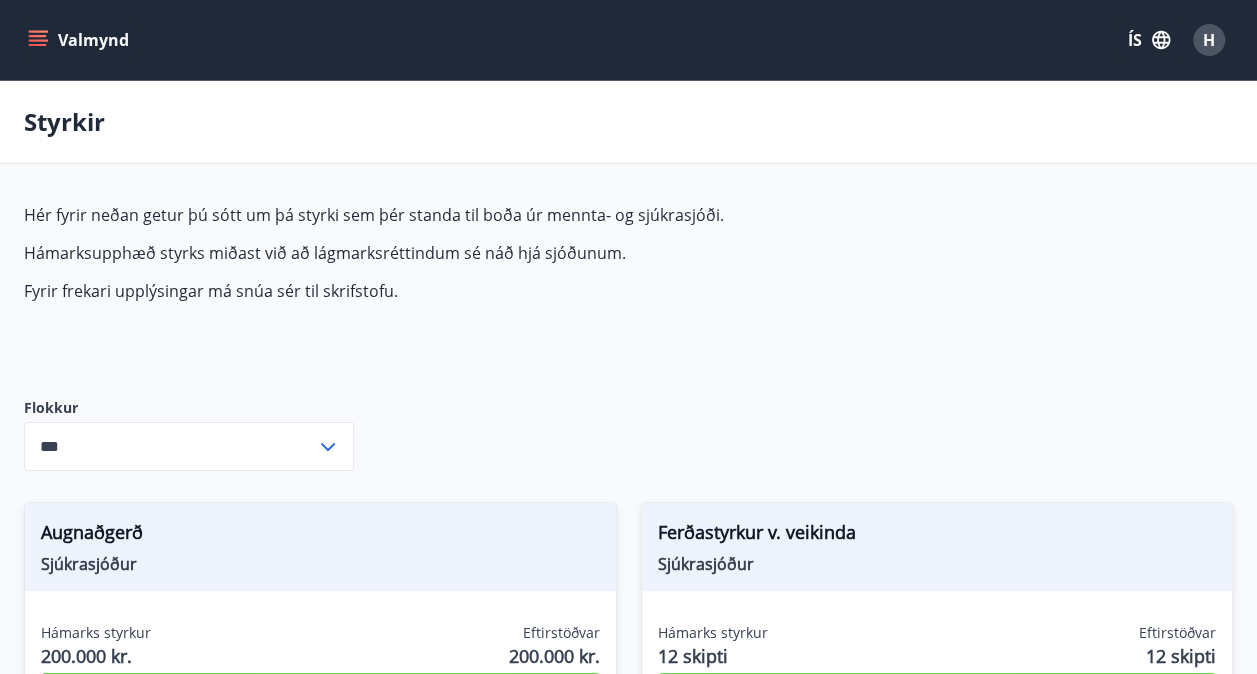 click 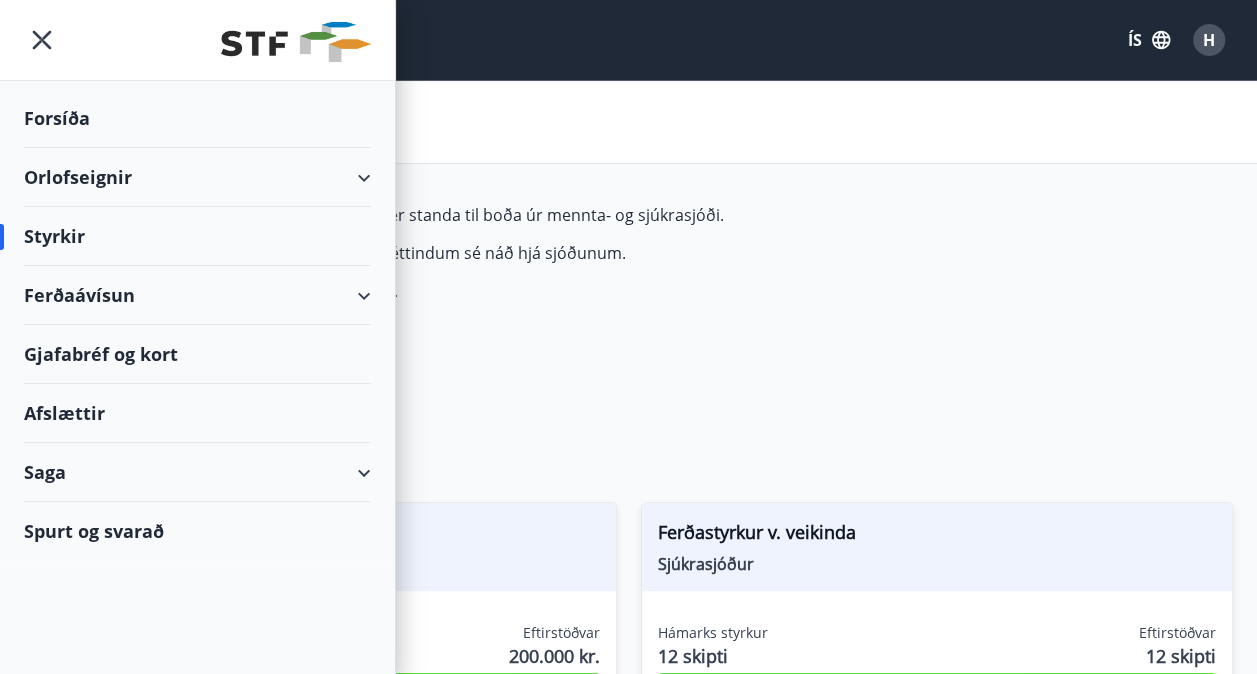 click on "Spurt og svarað" at bounding box center [197, 531] 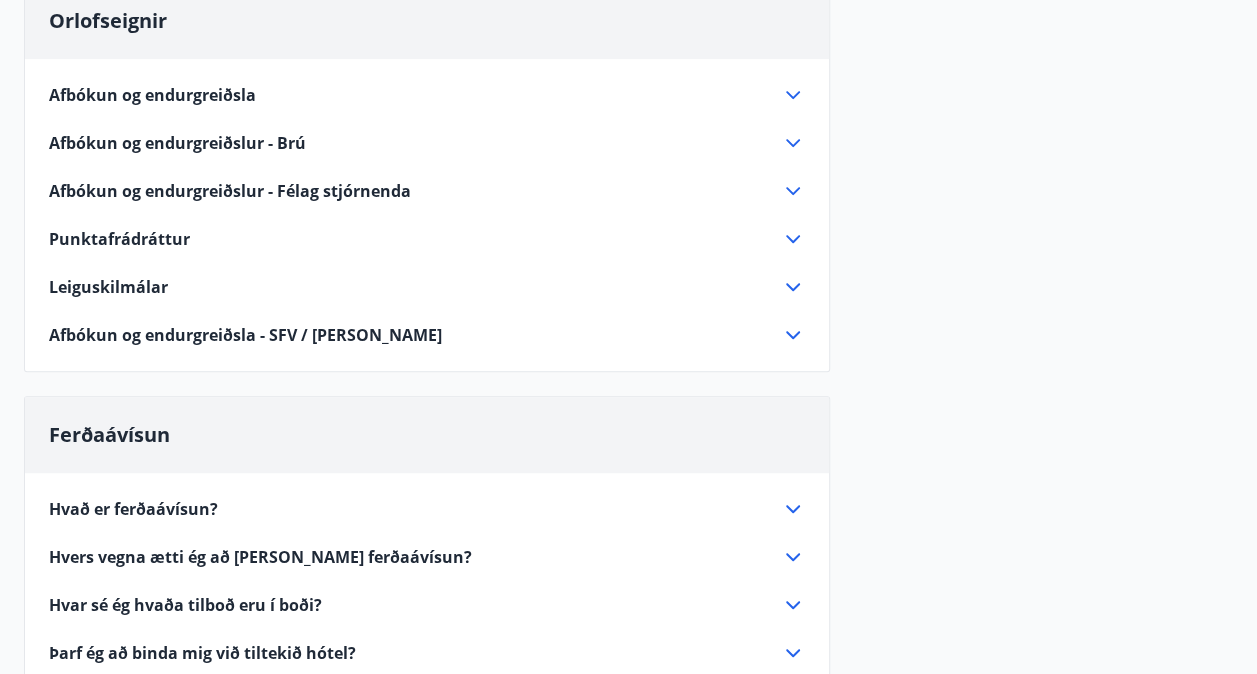 scroll, scrollTop: 0, scrollLeft: 0, axis: both 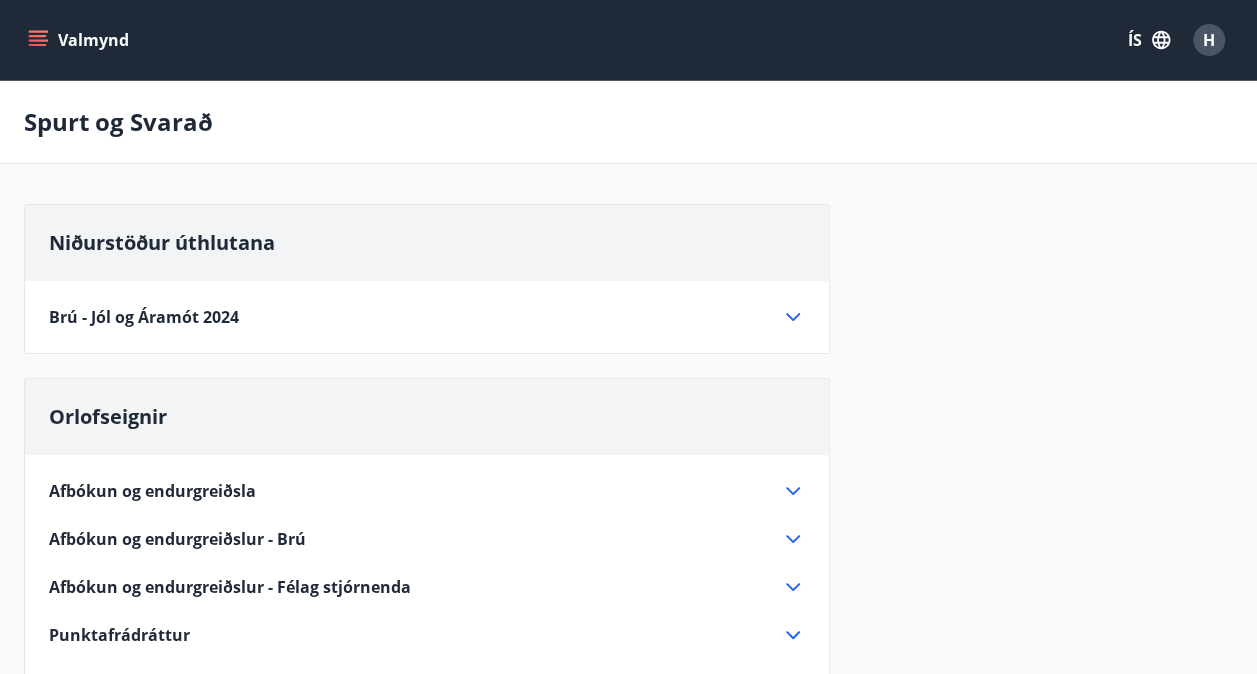 click on "Valmynd" at bounding box center [80, 40] 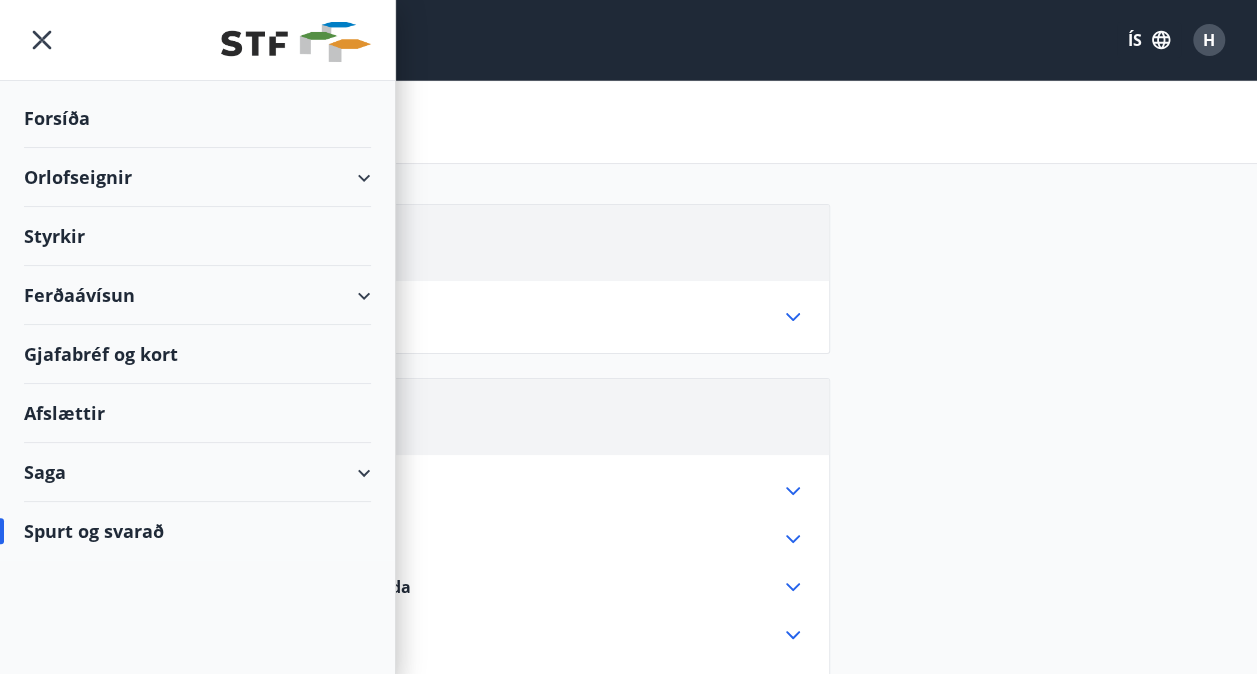 click on "Forsíða" at bounding box center (197, 118) 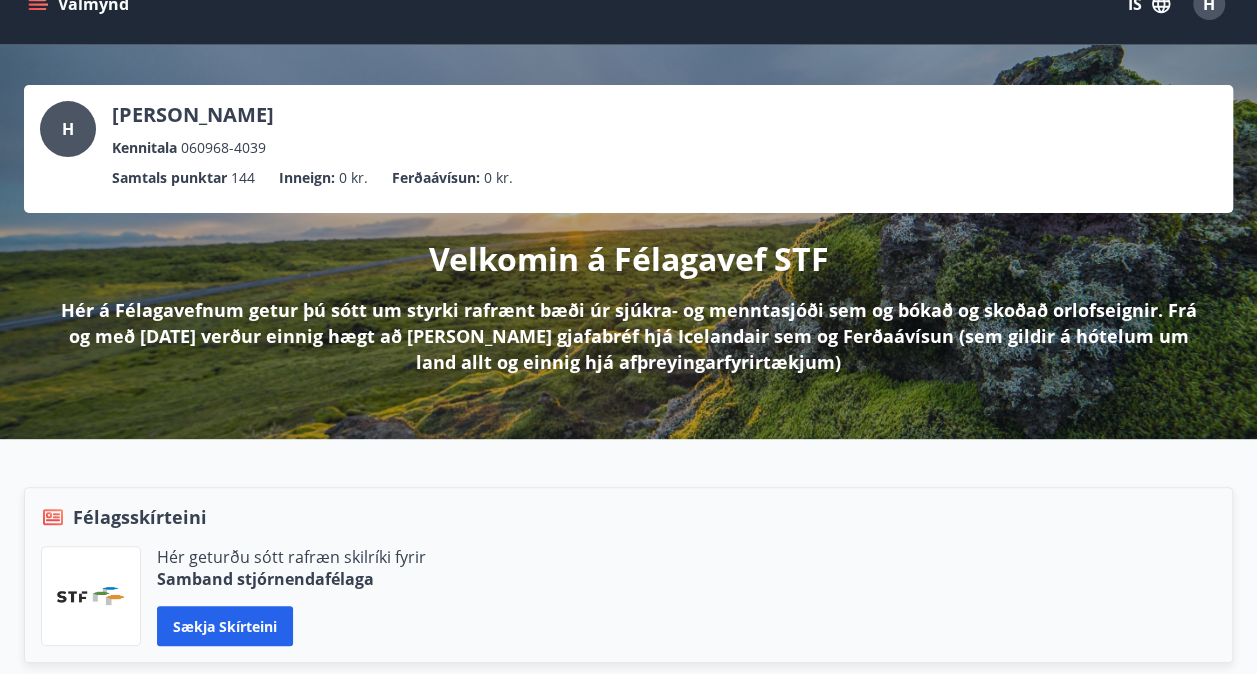 scroll, scrollTop: 0, scrollLeft: 0, axis: both 